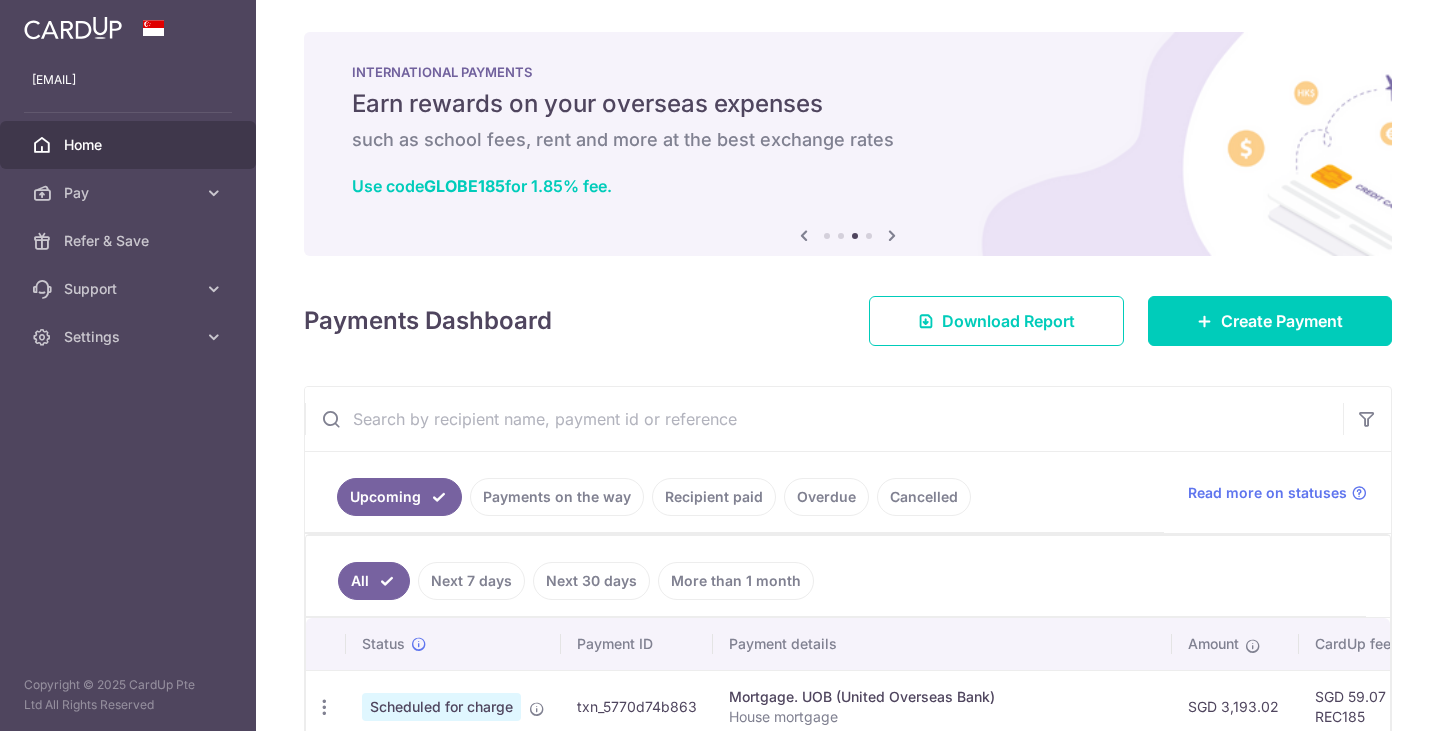 scroll, scrollTop: 0, scrollLeft: 0, axis: both 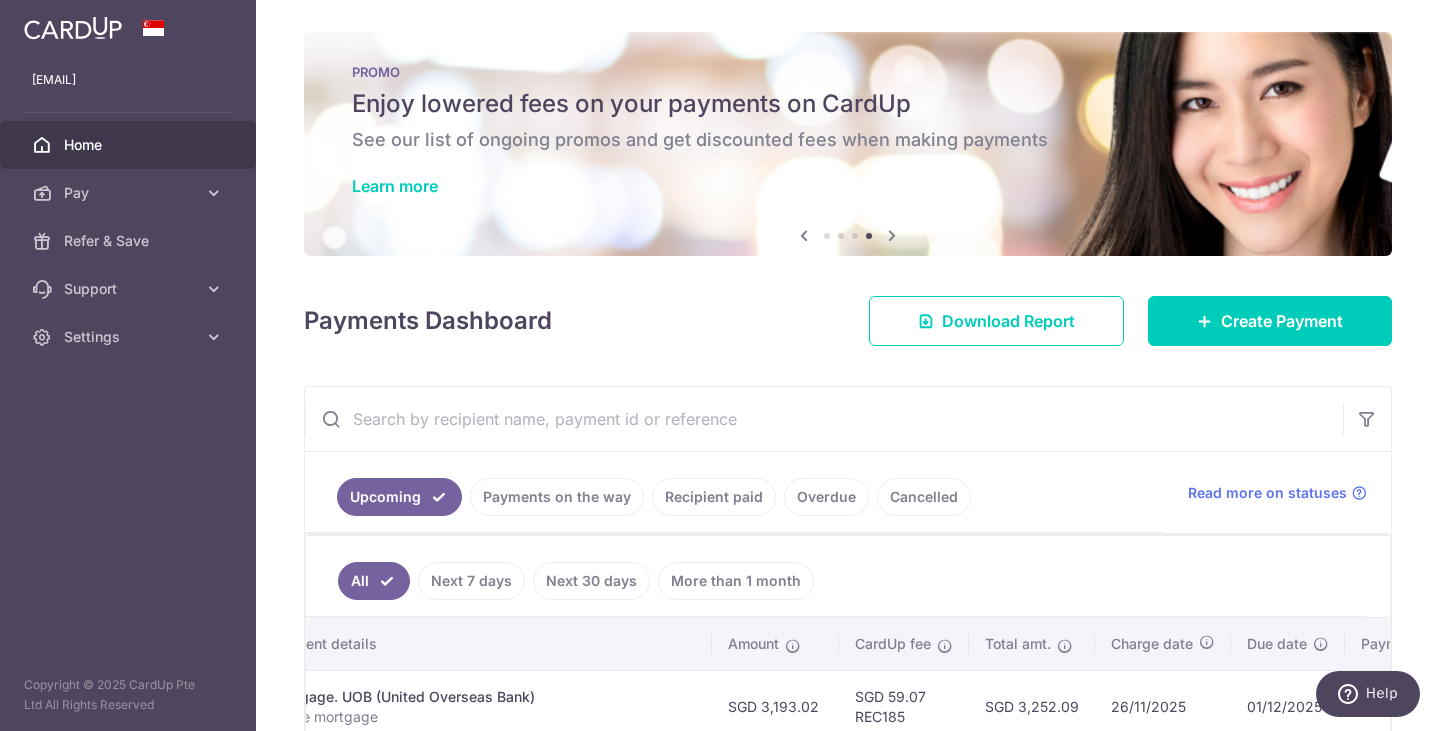click on "Home" at bounding box center [130, 145] 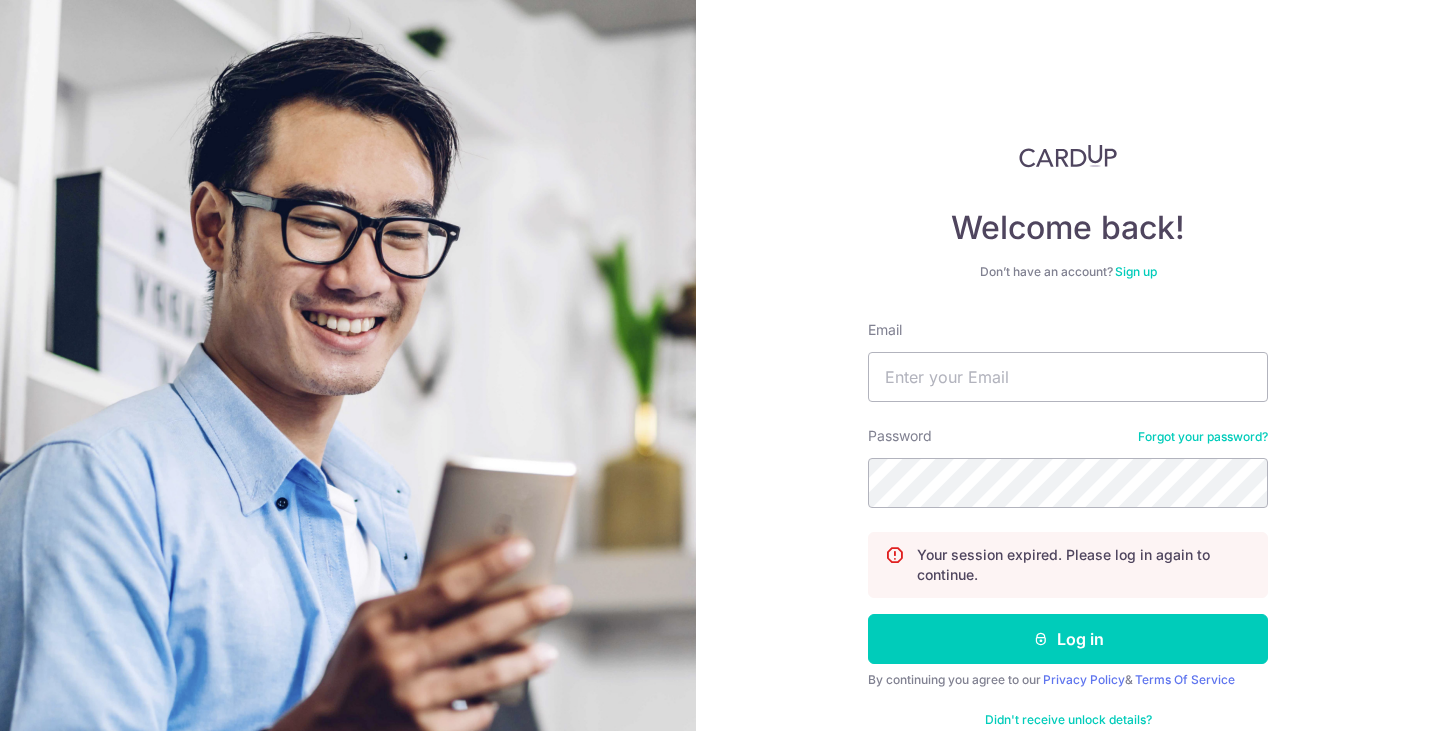 scroll, scrollTop: 0, scrollLeft: 0, axis: both 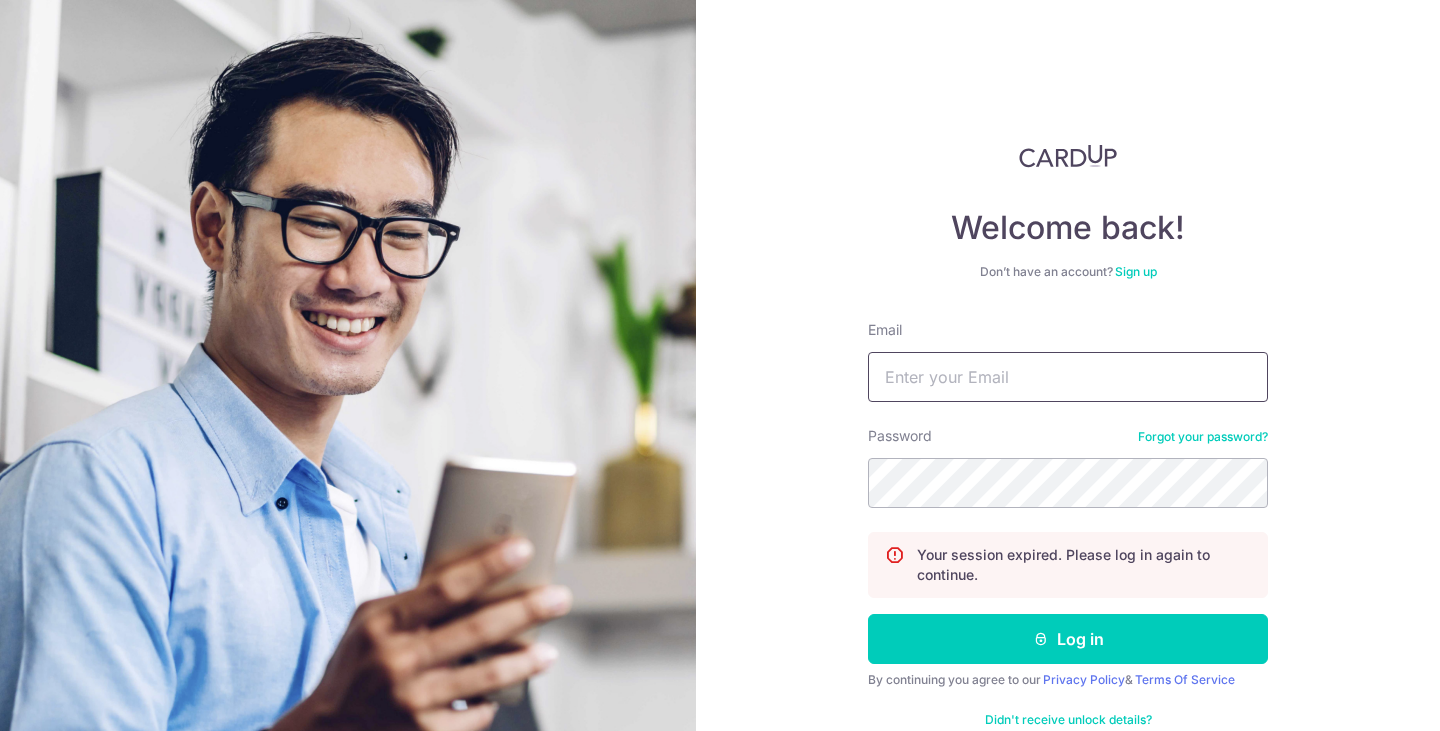 click on "Email" at bounding box center [1068, 377] 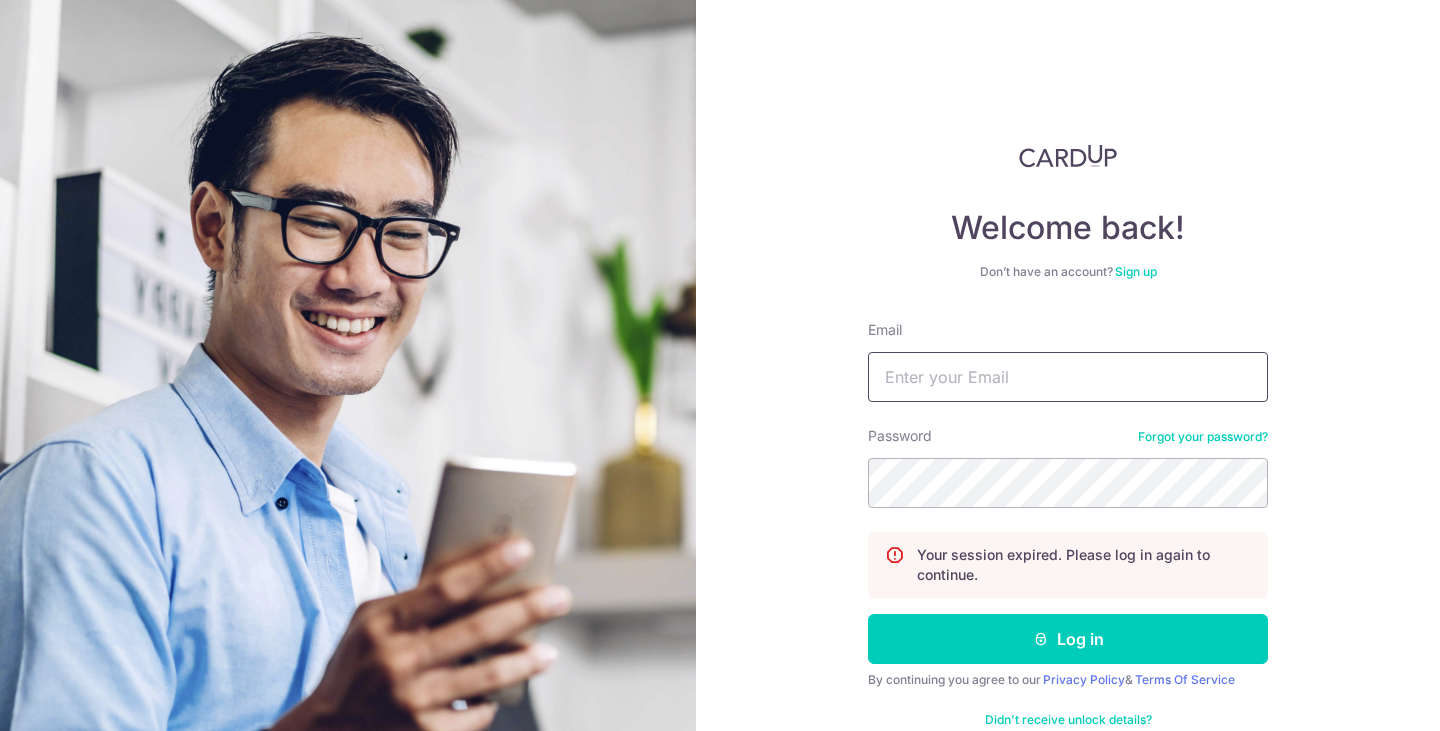 type on "[EMAIL]" 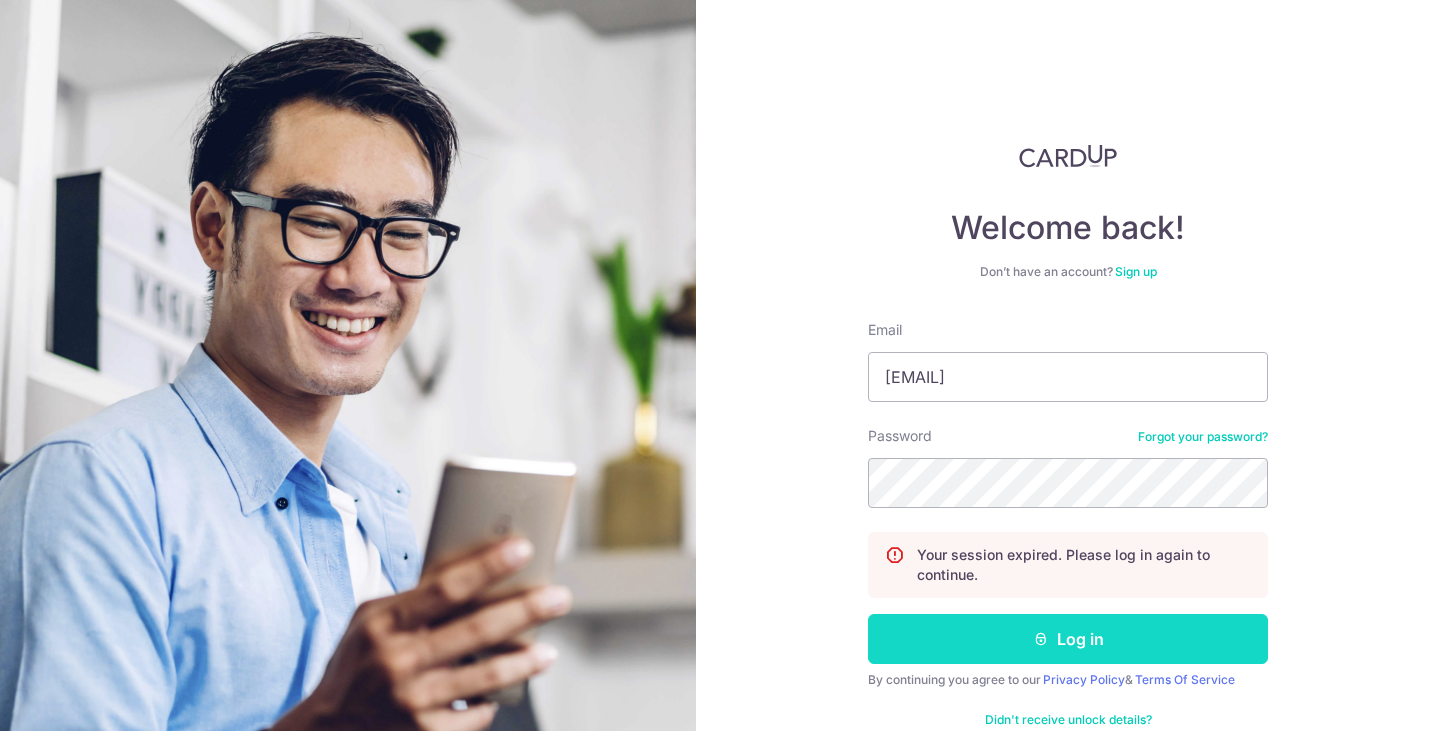 click on "Log in" at bounding box center (1068, 639) 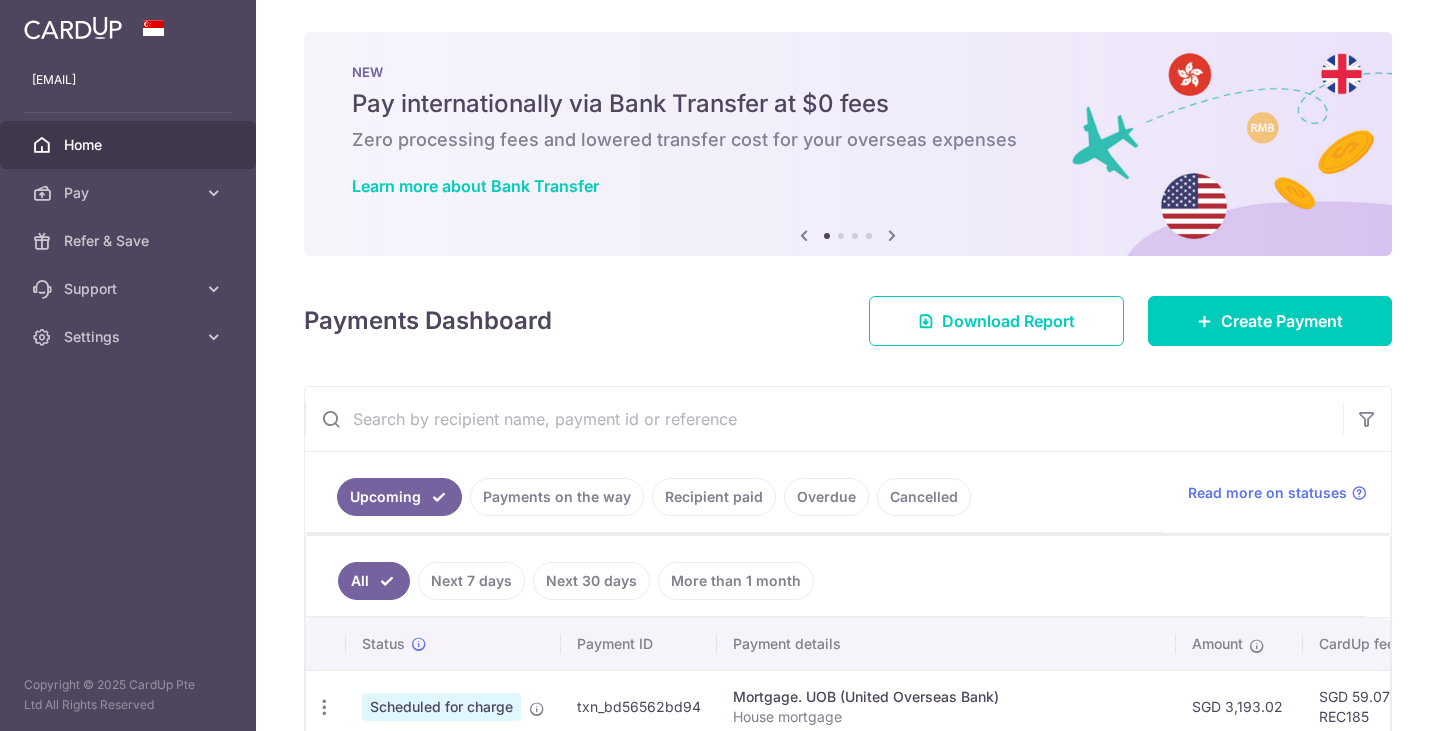 scroll, scrollTop: 0, scrollLeft: 0, axis: both 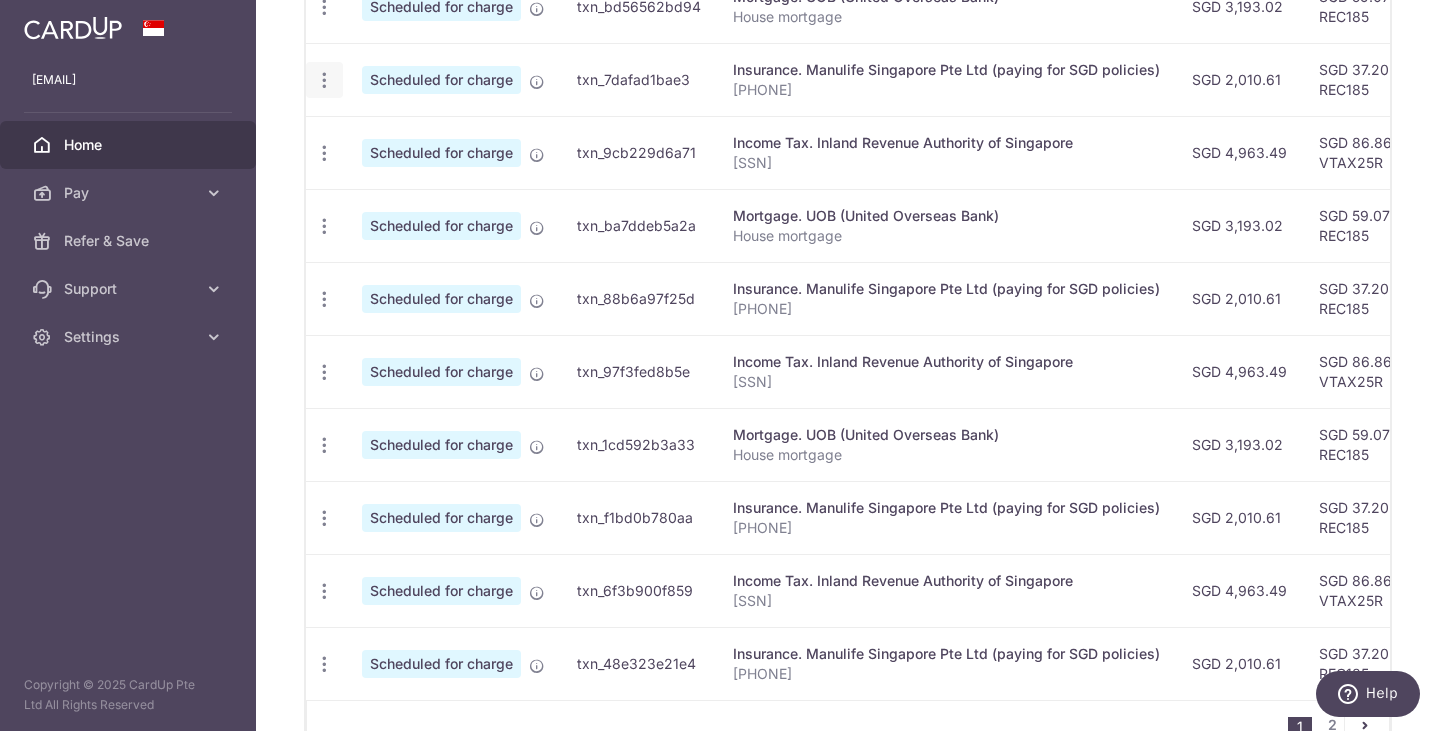 click at bounding box center (324, 7) 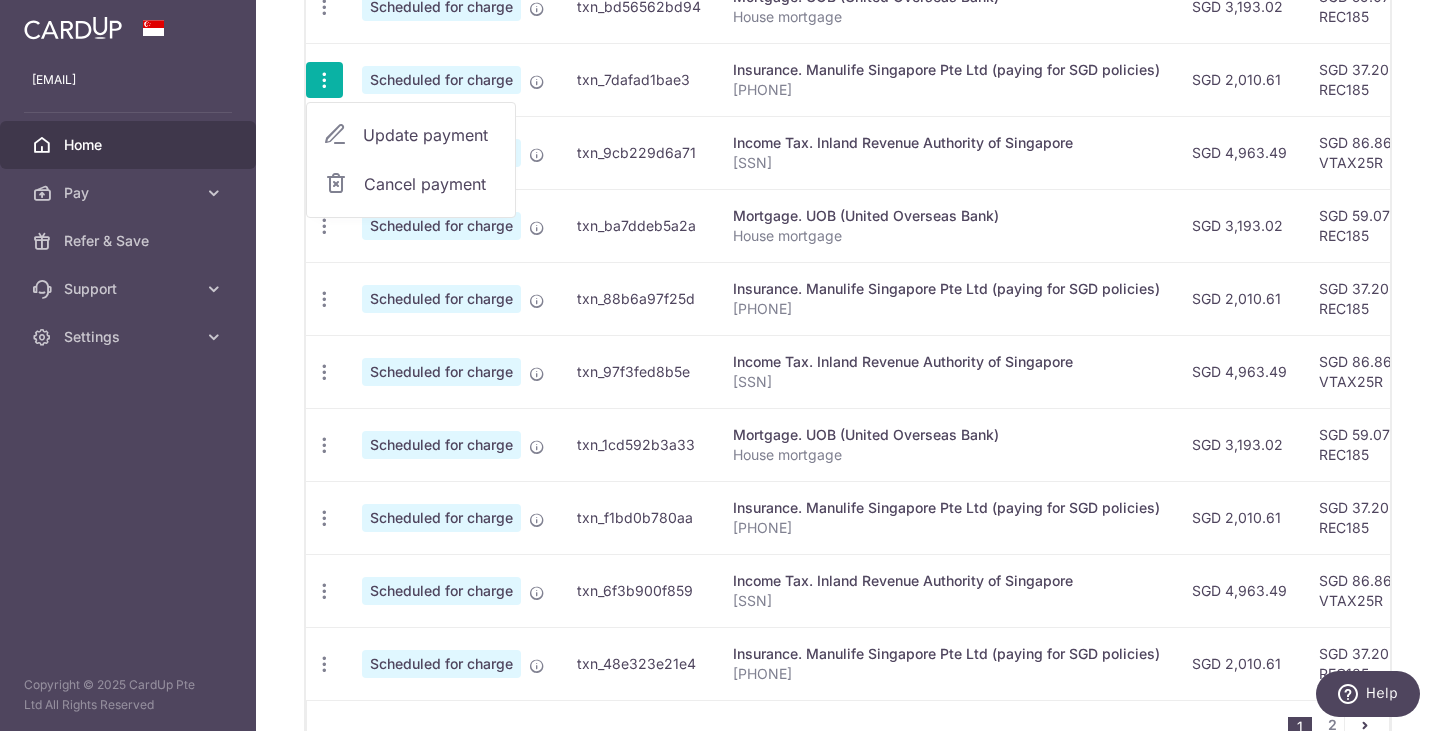 click on "Cancel payment" at bounding box center [411, 184] 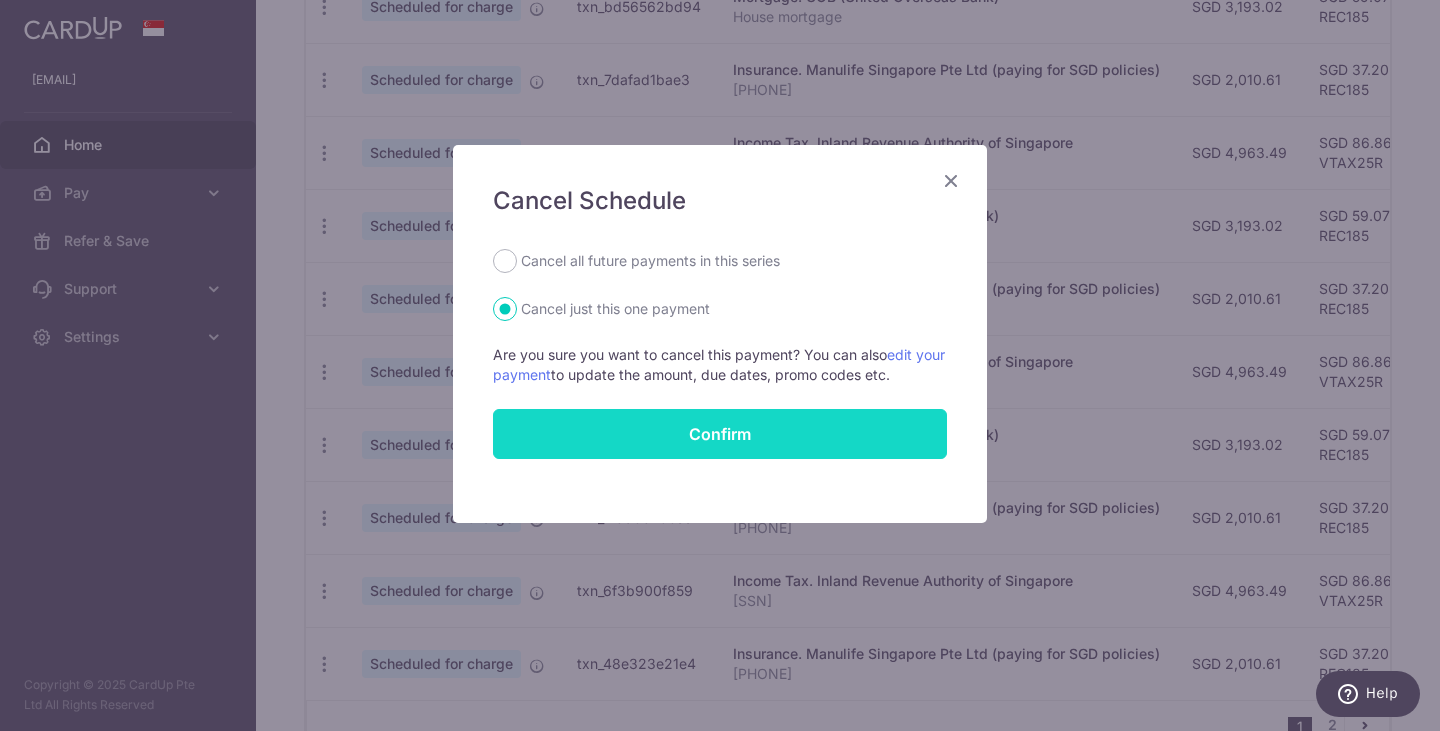 click on "Confirm" at bounding box center [720, 434] 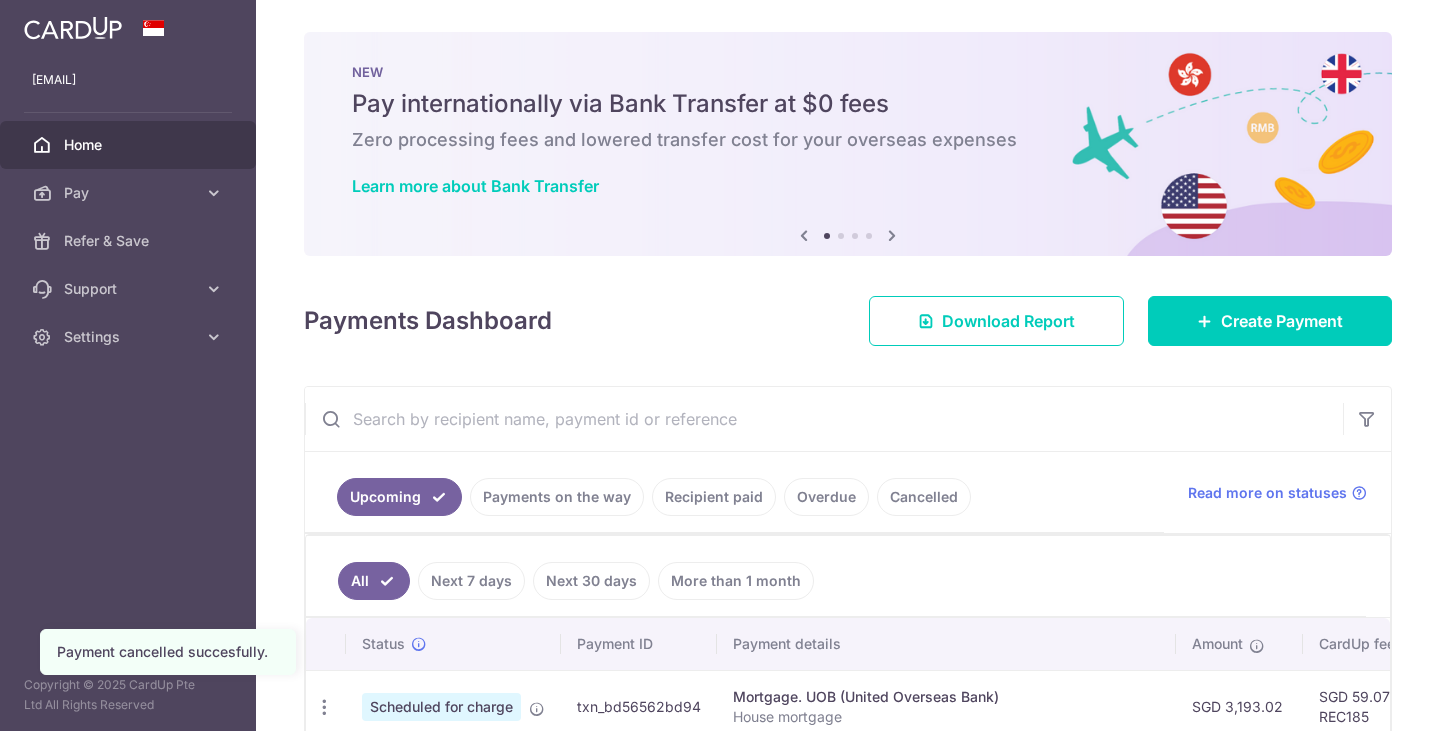 scroll, scrollTop: 0, scrollLeft: 0, axis: both 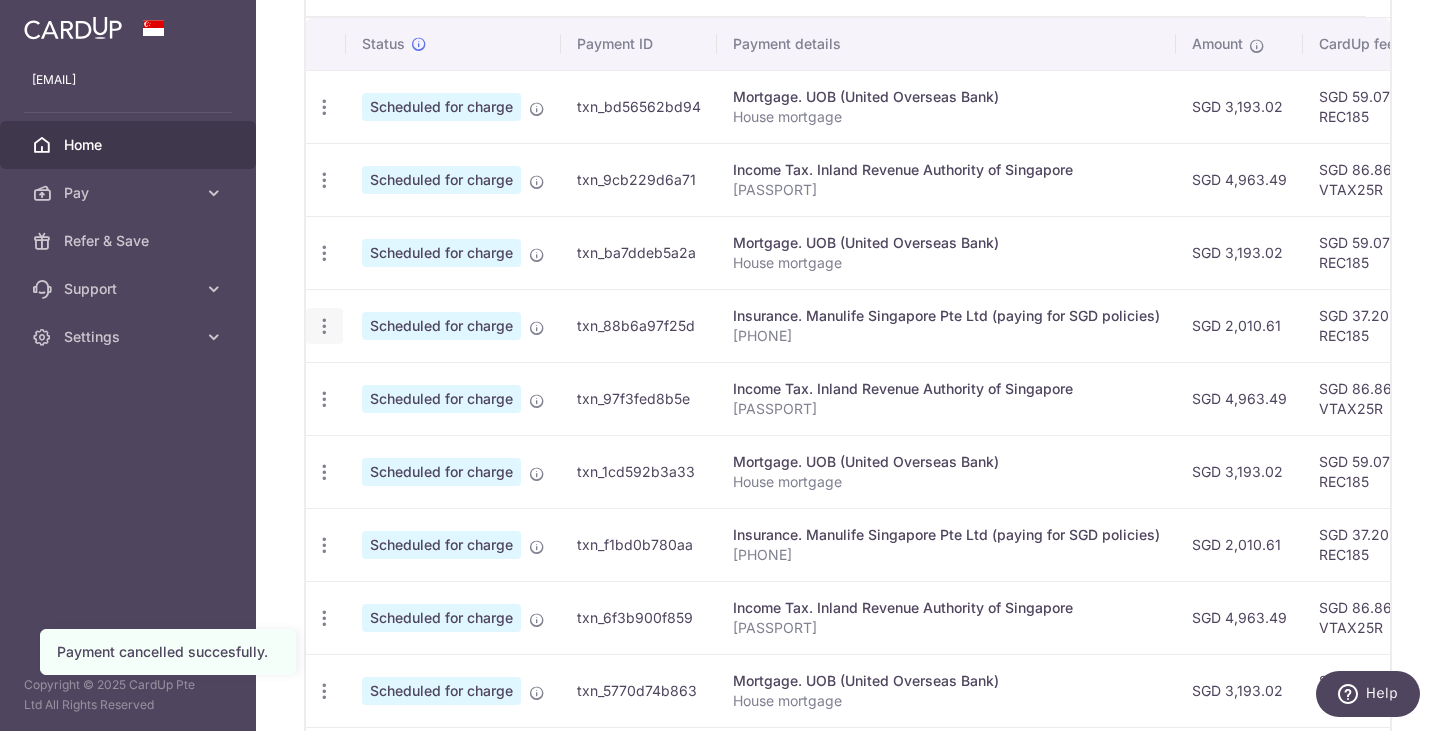 click on "Update payment
Cancel payment" at bounding box center (324, 326) 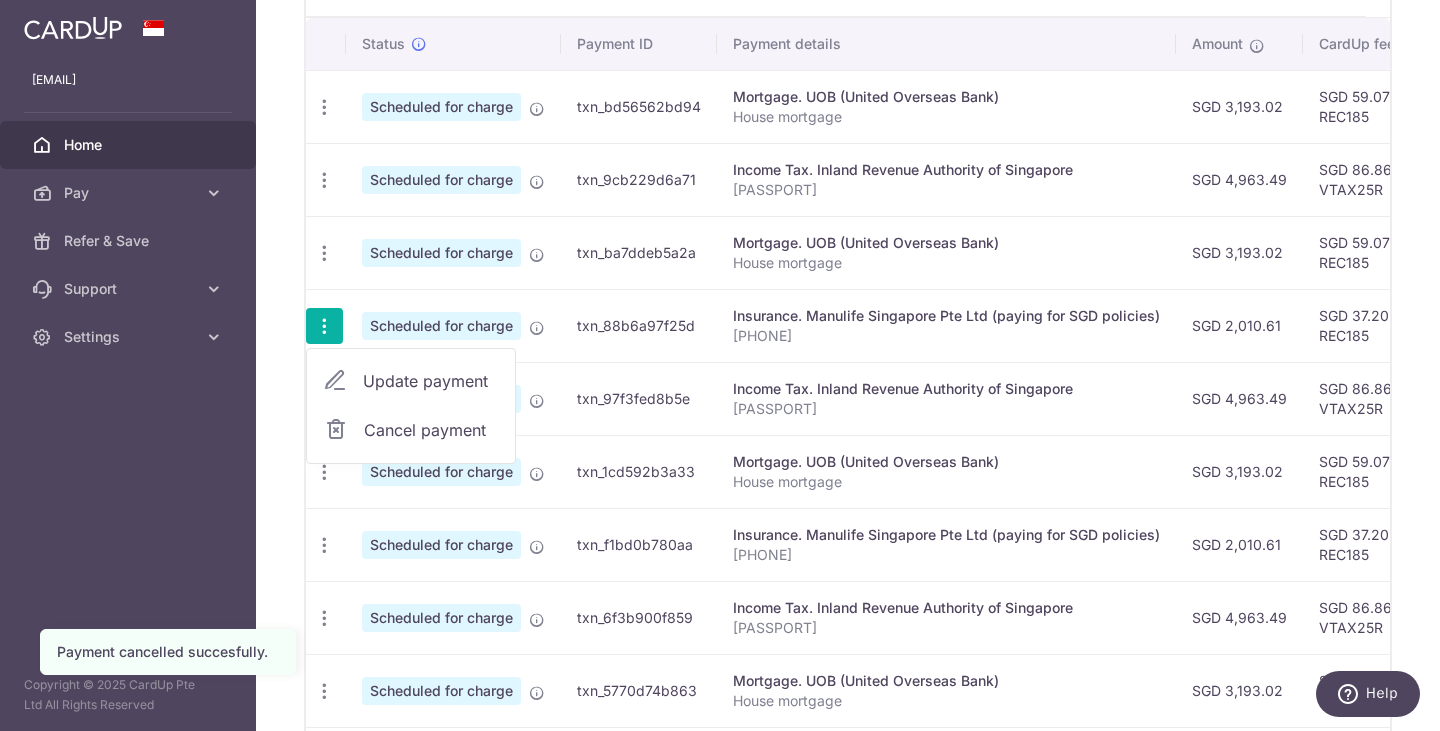 click on "Update payment" at bounding box center [411, 381] 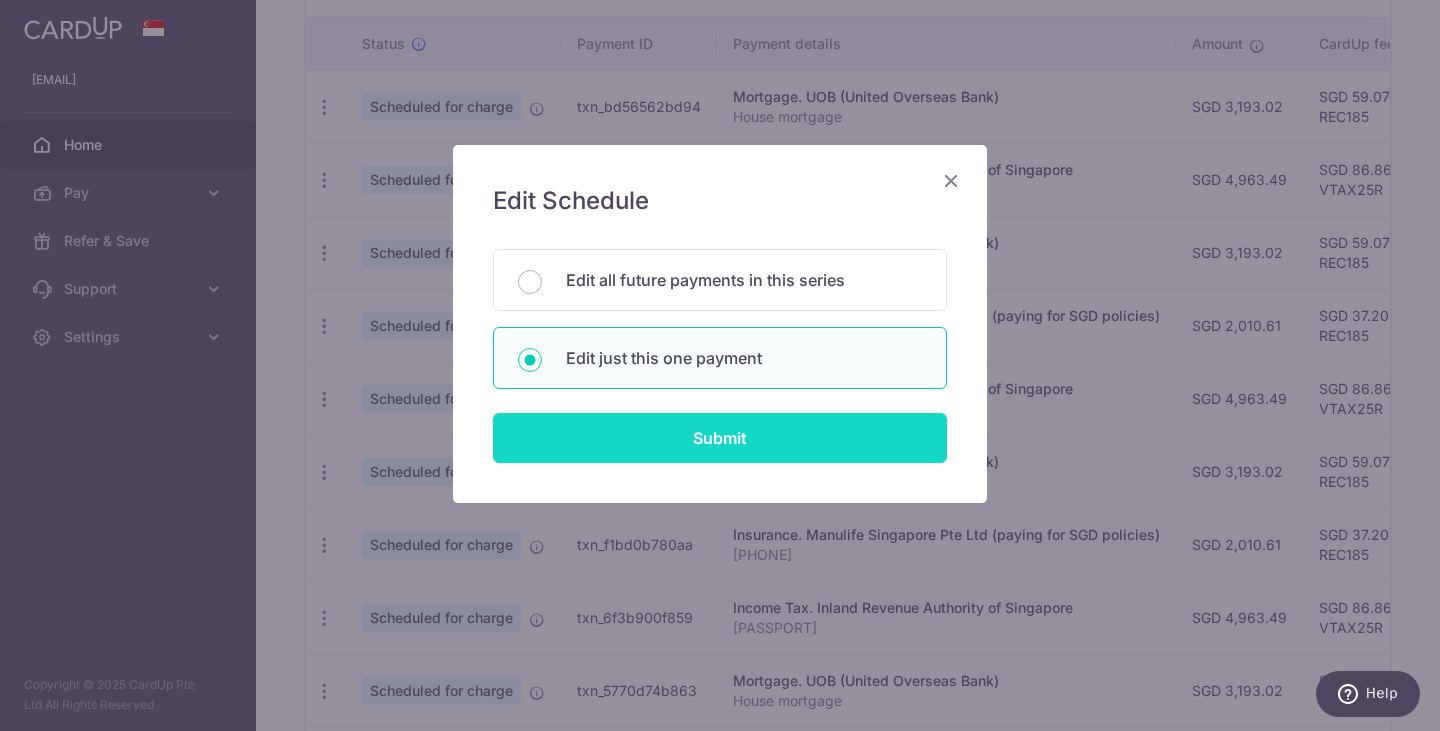 click on "Submit" at bounding box center [720, 438] 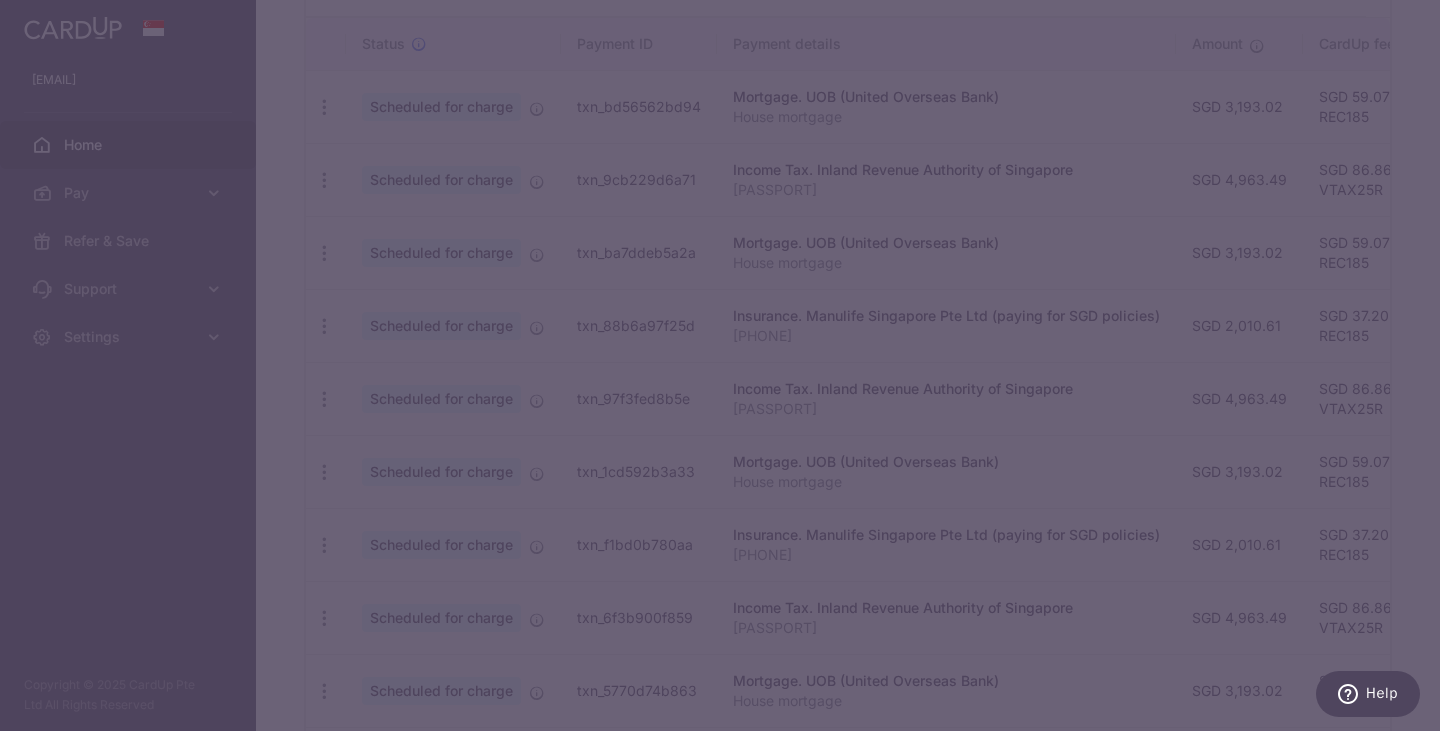 type on "REC185" 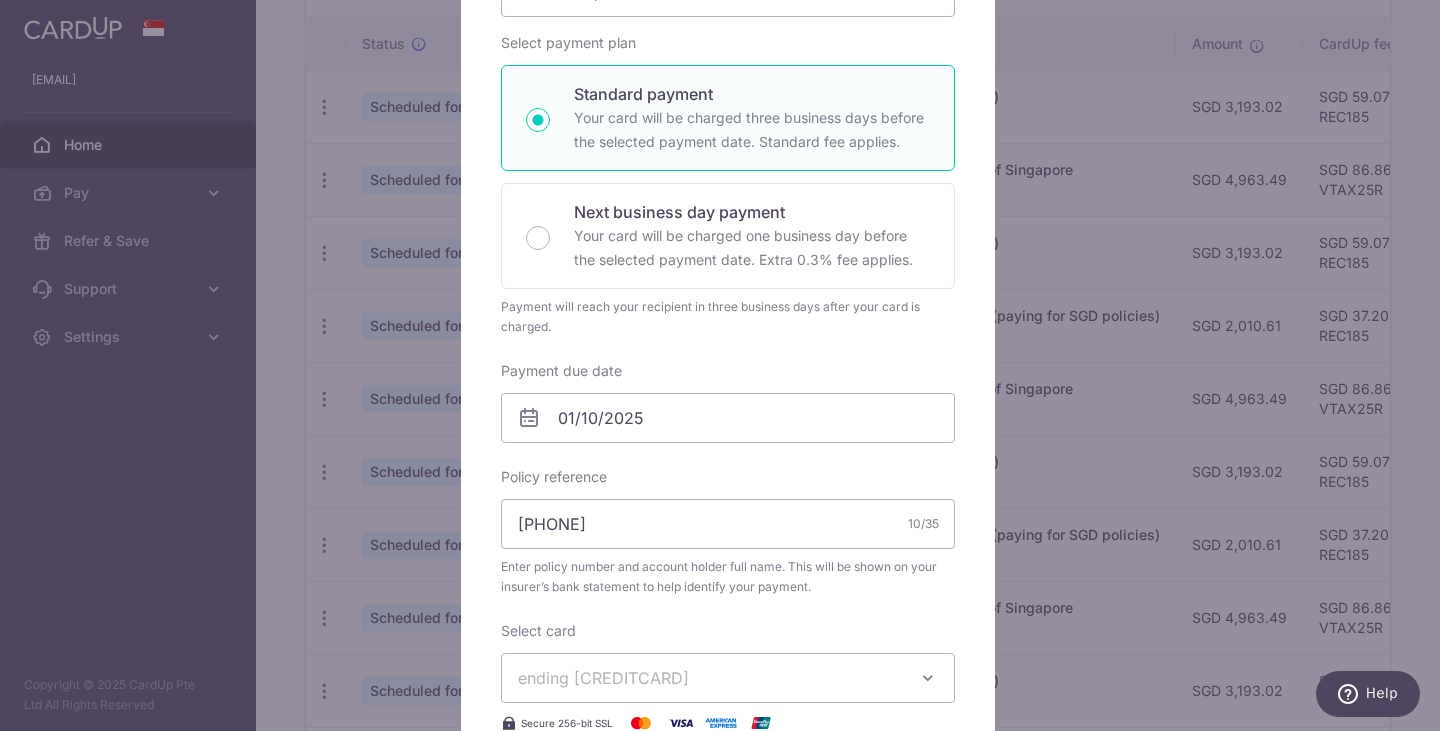 scroll, scrollTop: 0, scrollLeft: 0, axis: both 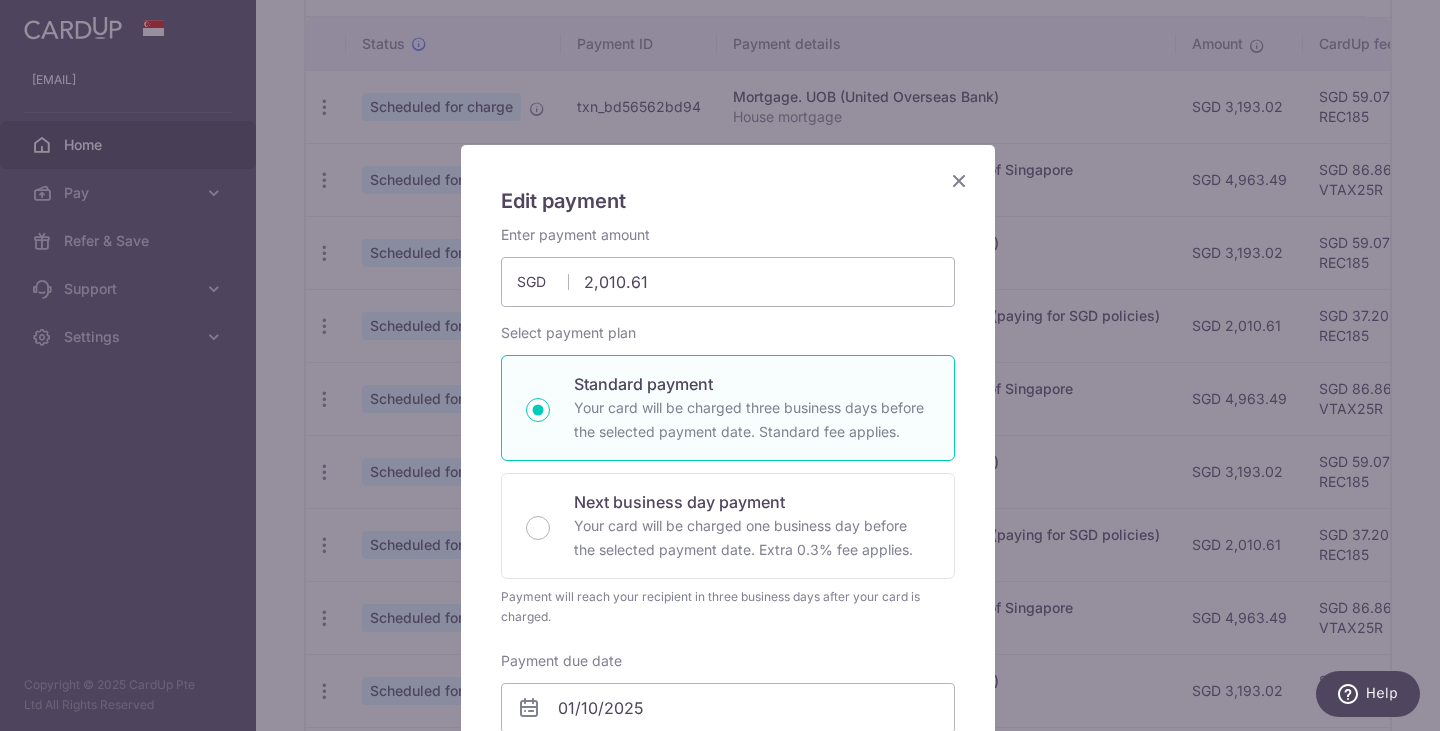 click at bounding box center [959, 180] 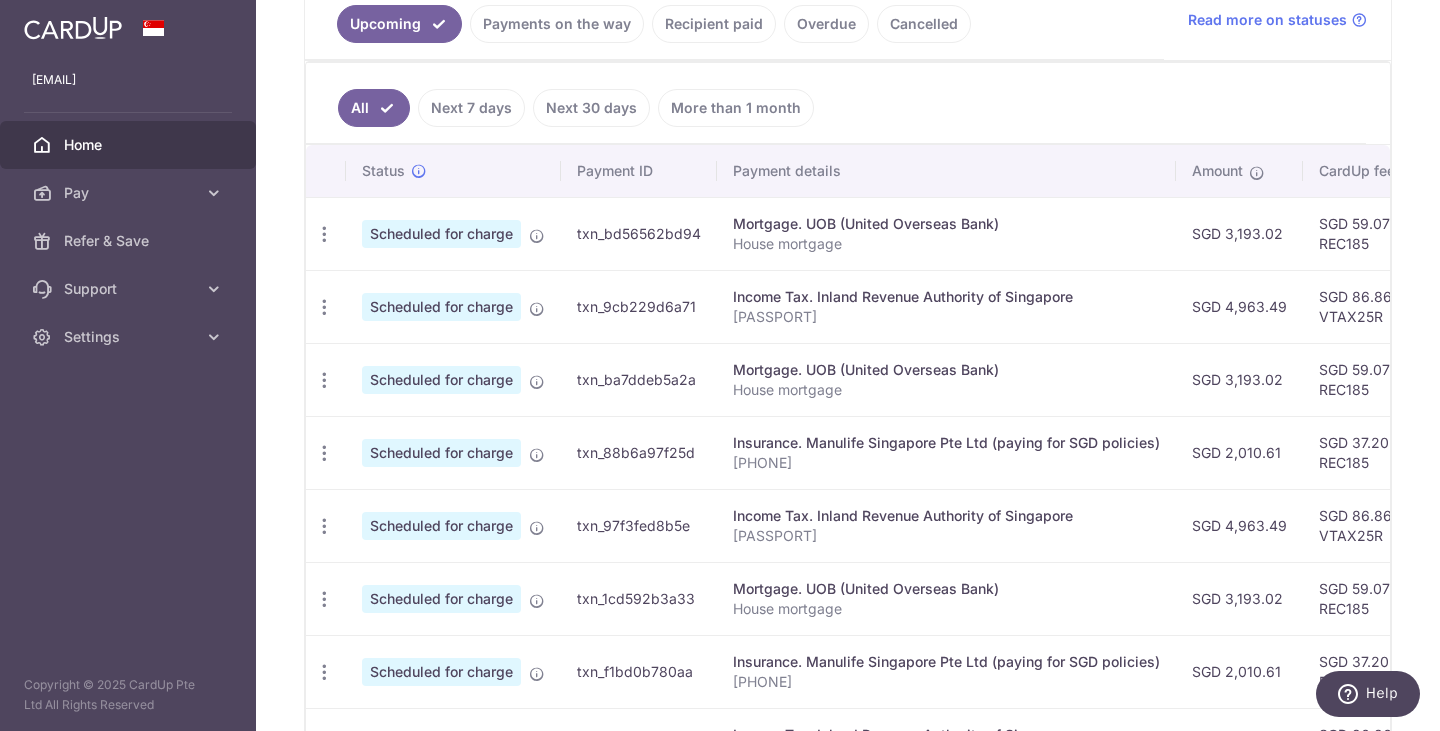scroll, scrollTop: 825, scrollLeft: 0, axis: vertical 